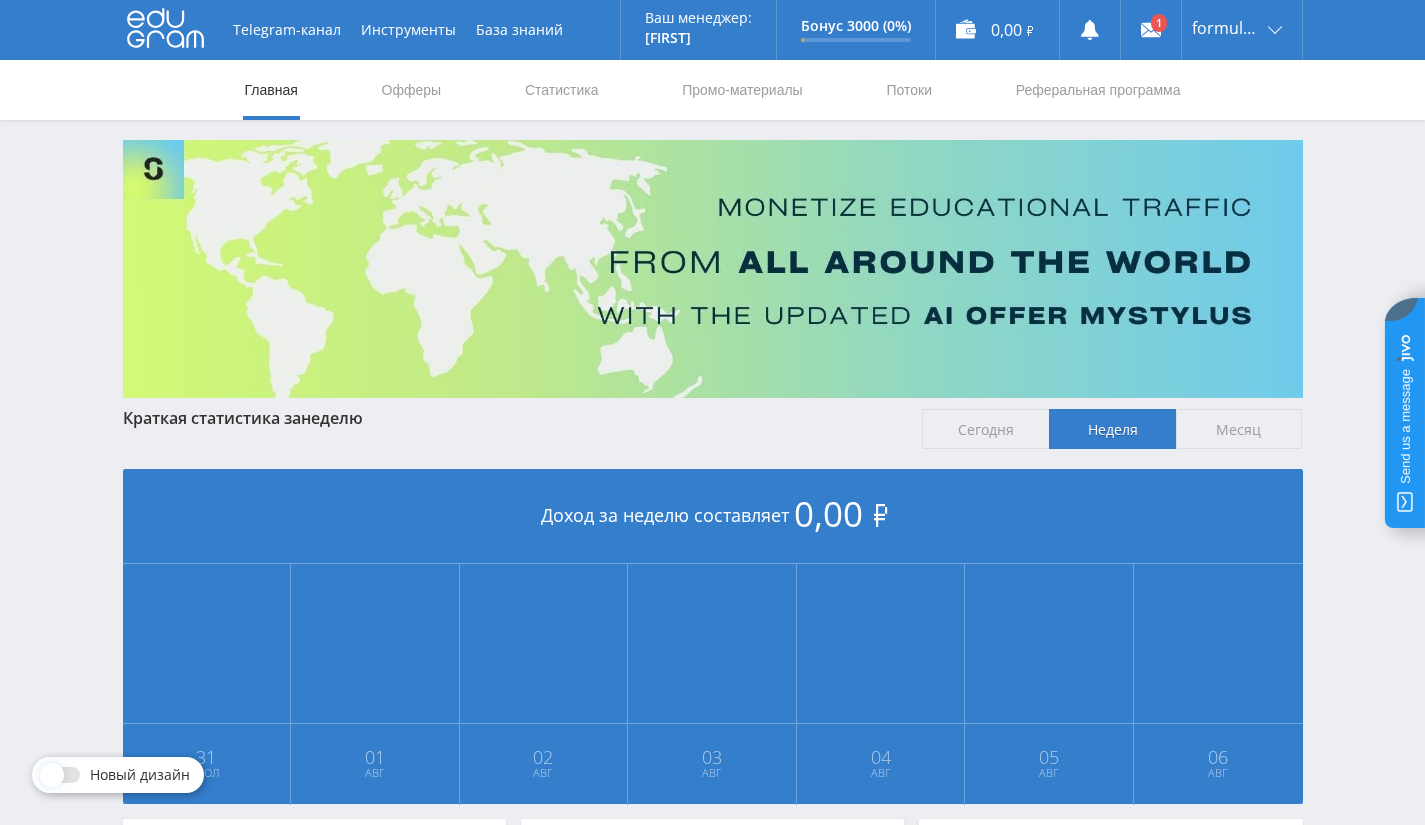 scroll, scrollTop: 0, scrollLeft: 0, axis: both 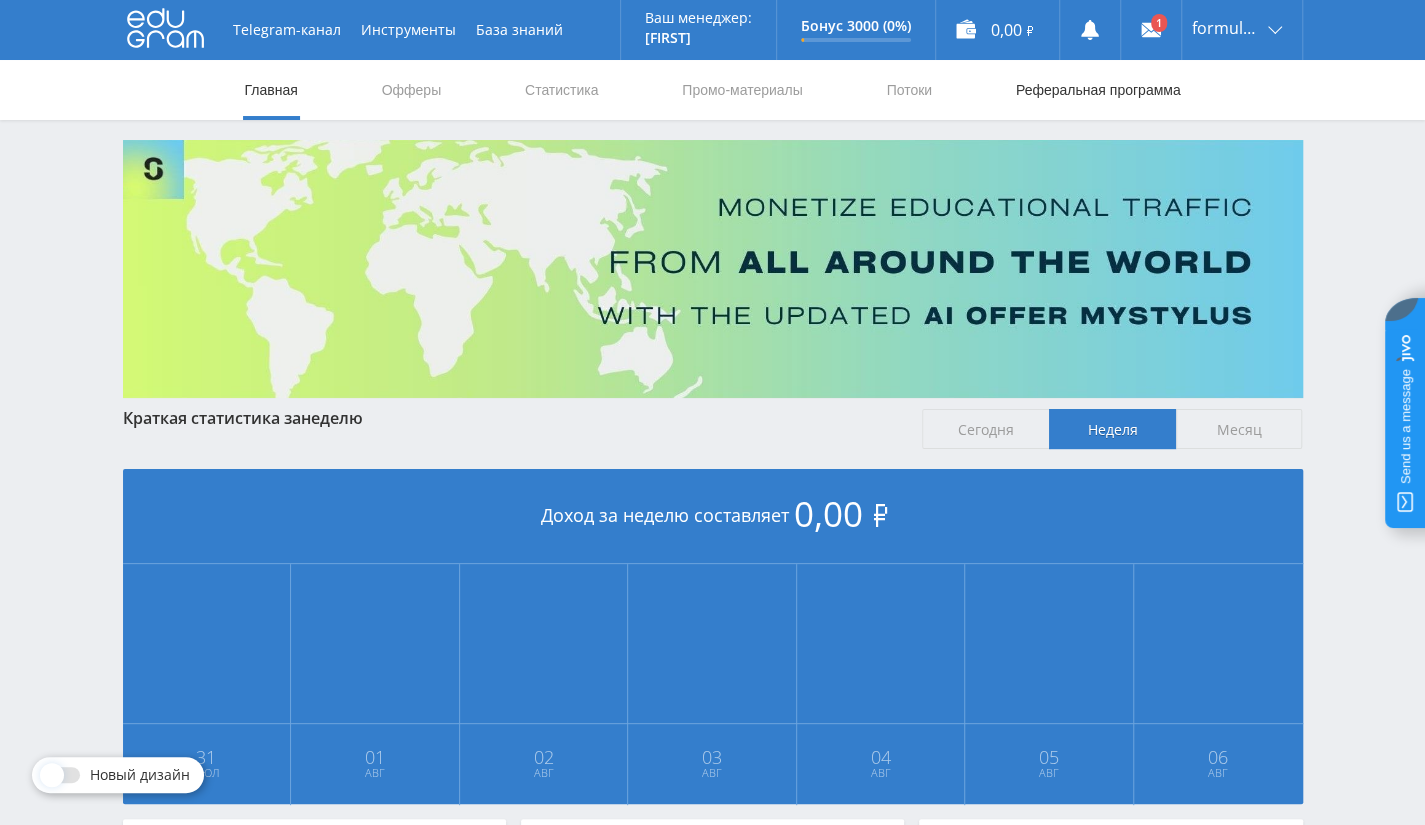 click on "Реферальная программа" at bounding box center [1098, 90] 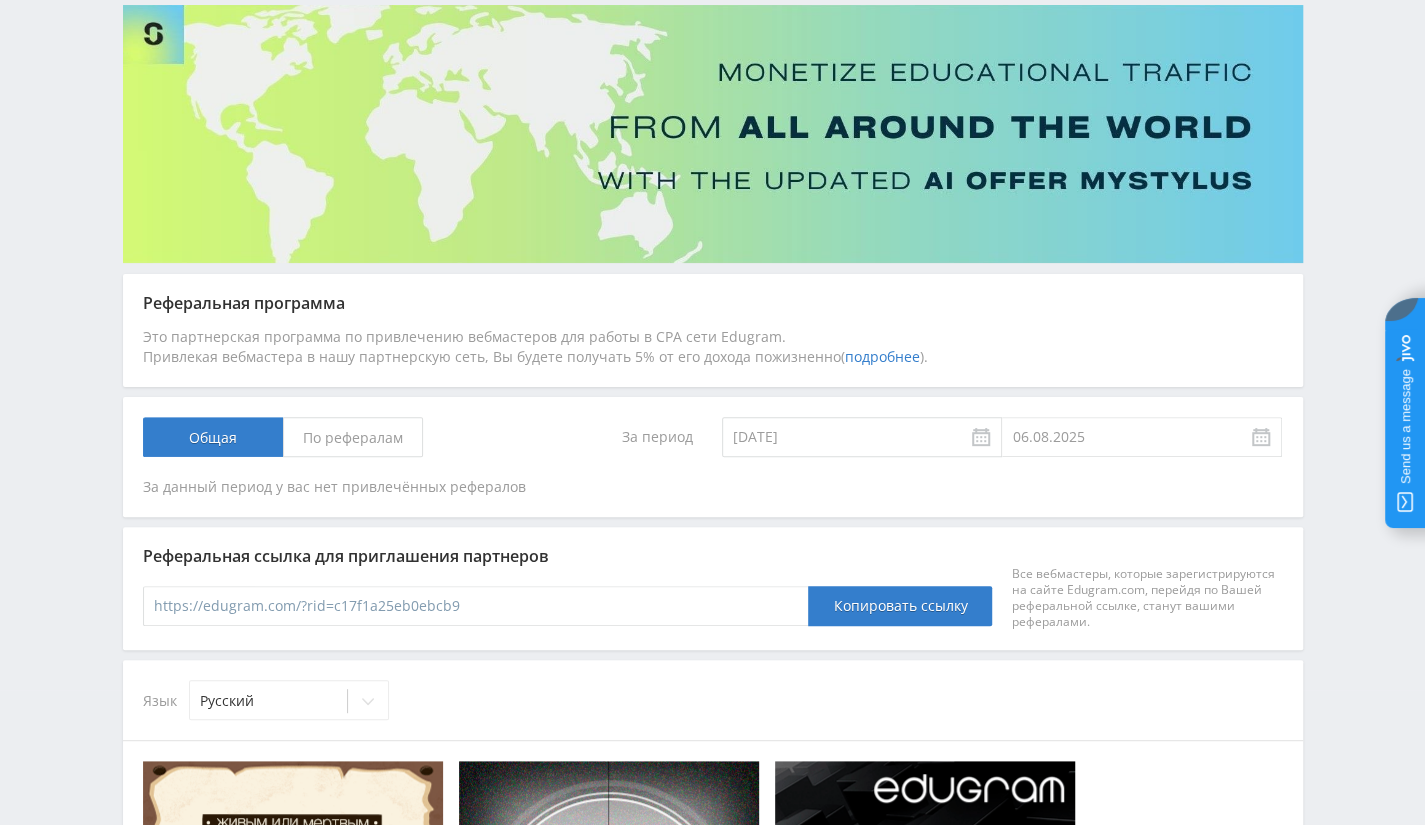 scroll, scrollTop: 0, scrollLeft: 0, axis: both 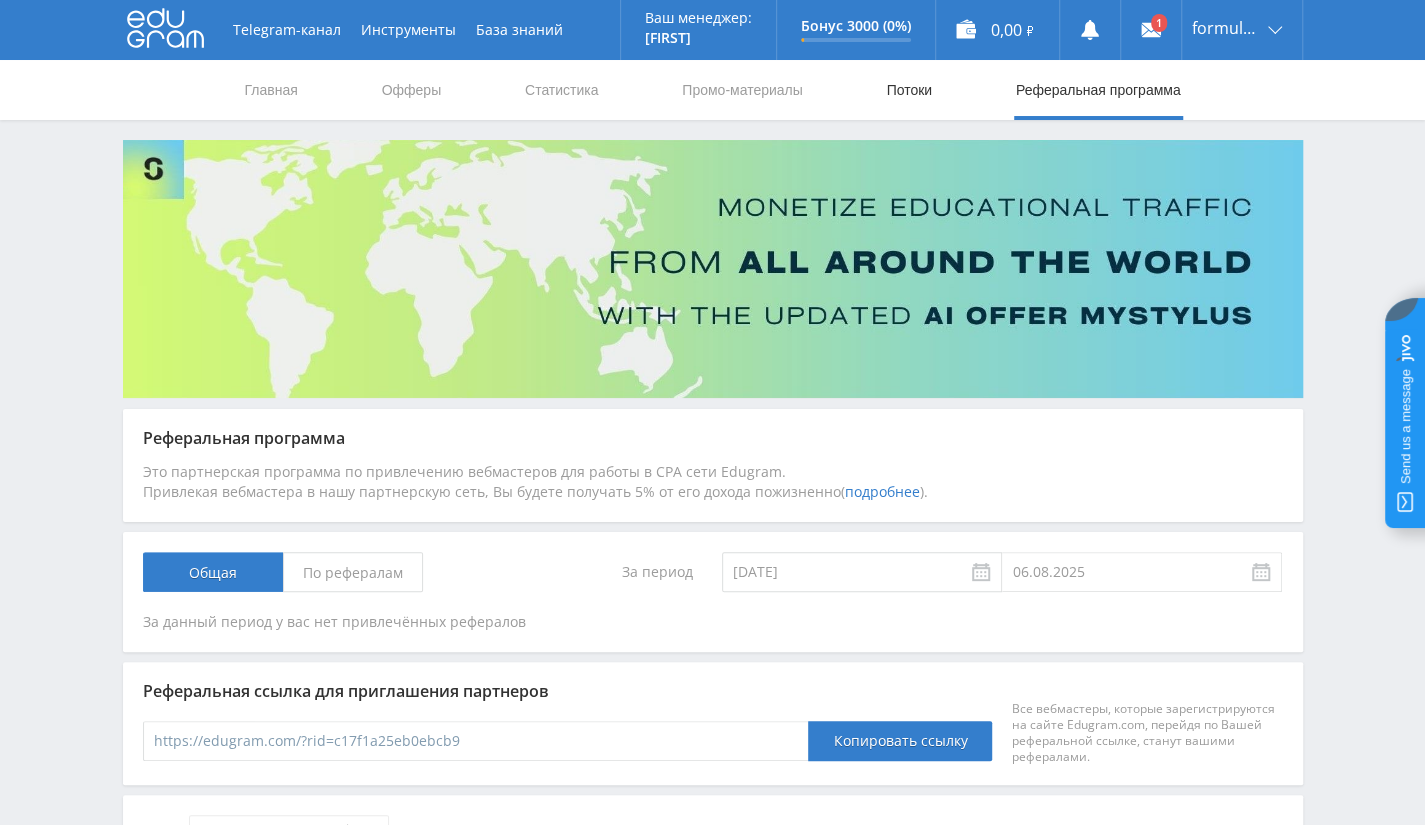 click on "Потоки" at bounding box center [909, 90] 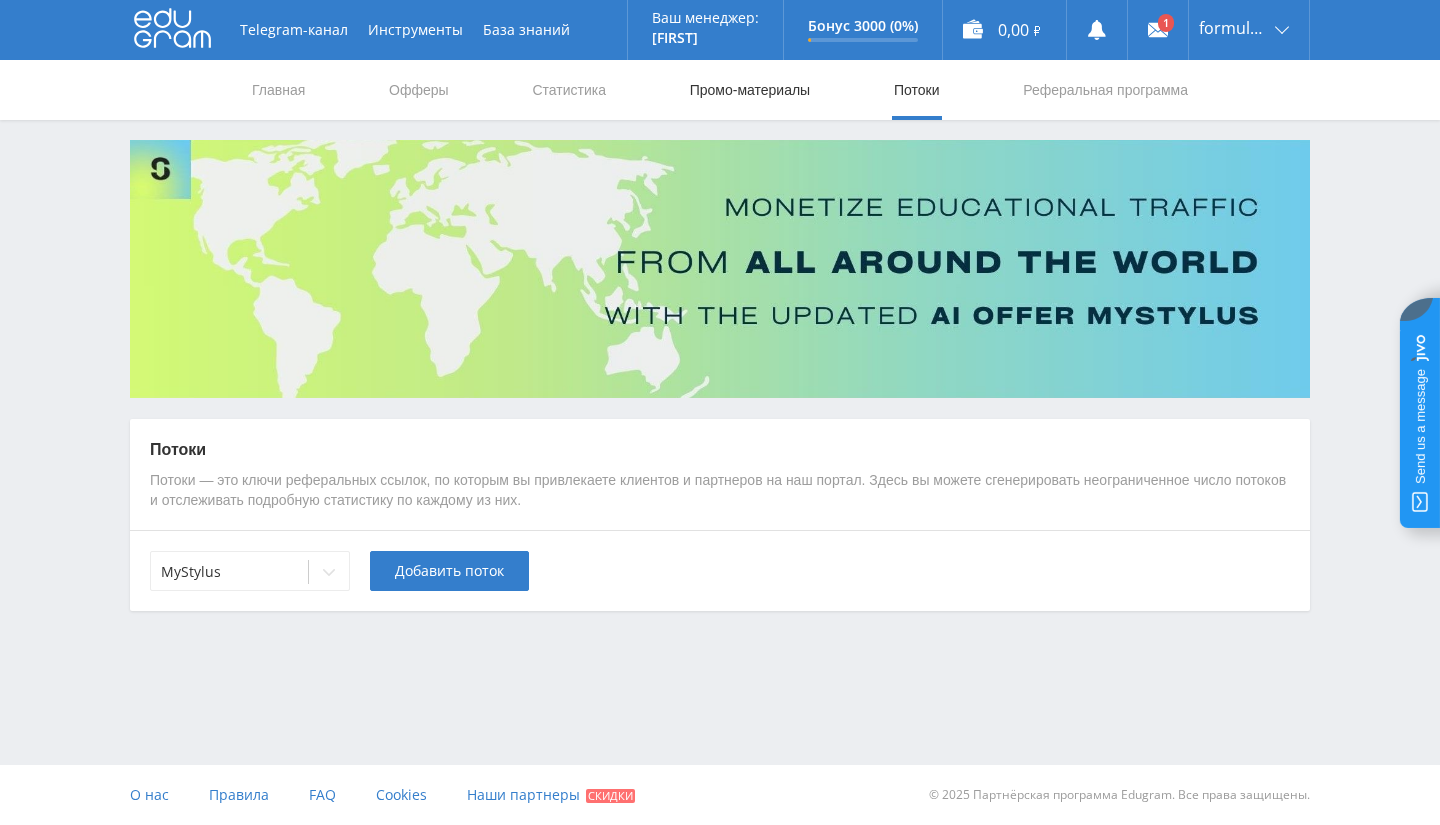 click on "Промо-материалы" at bounding box center (750, 90) 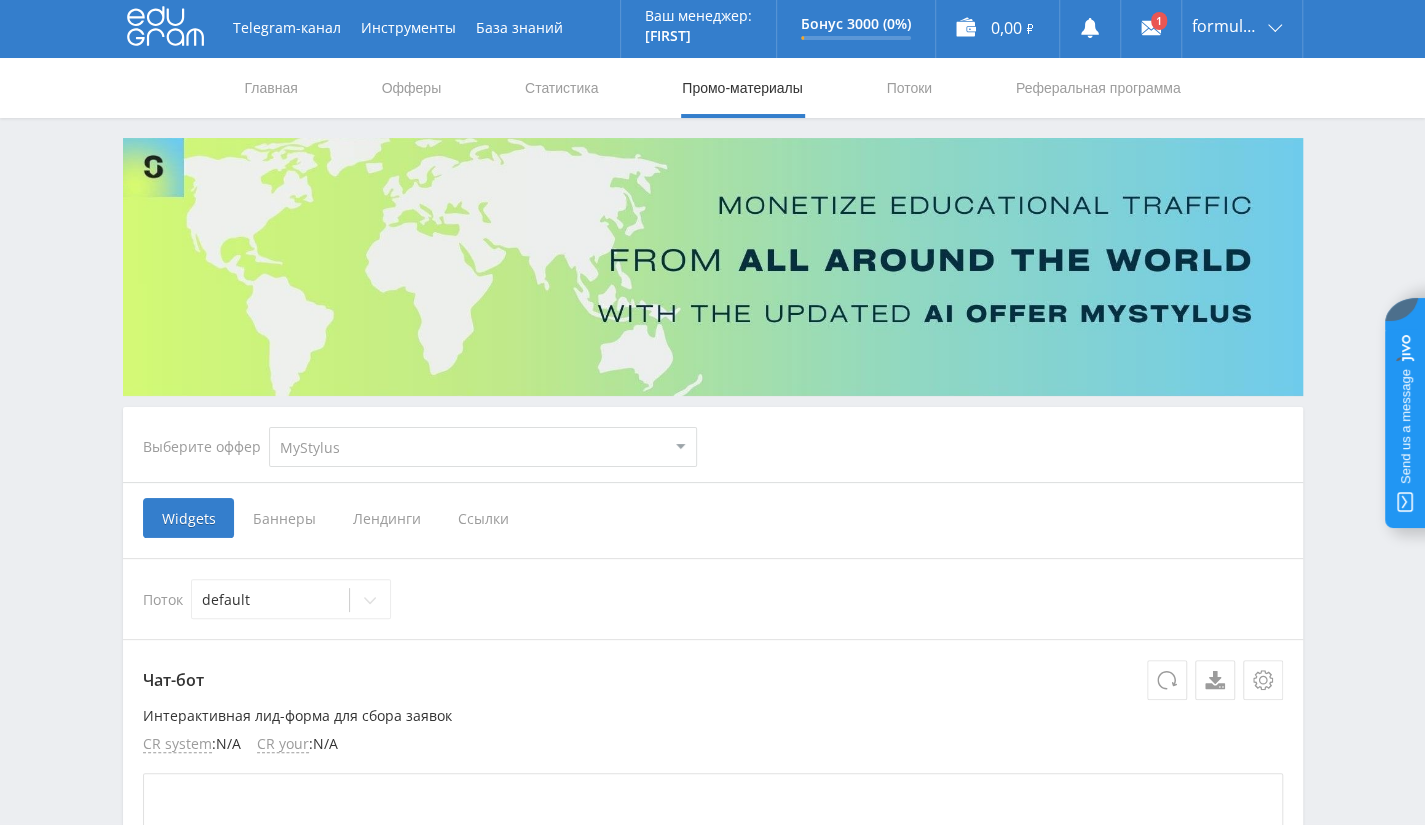 scroll, scrollTop: 0, scrollLeft: 0, axis: both 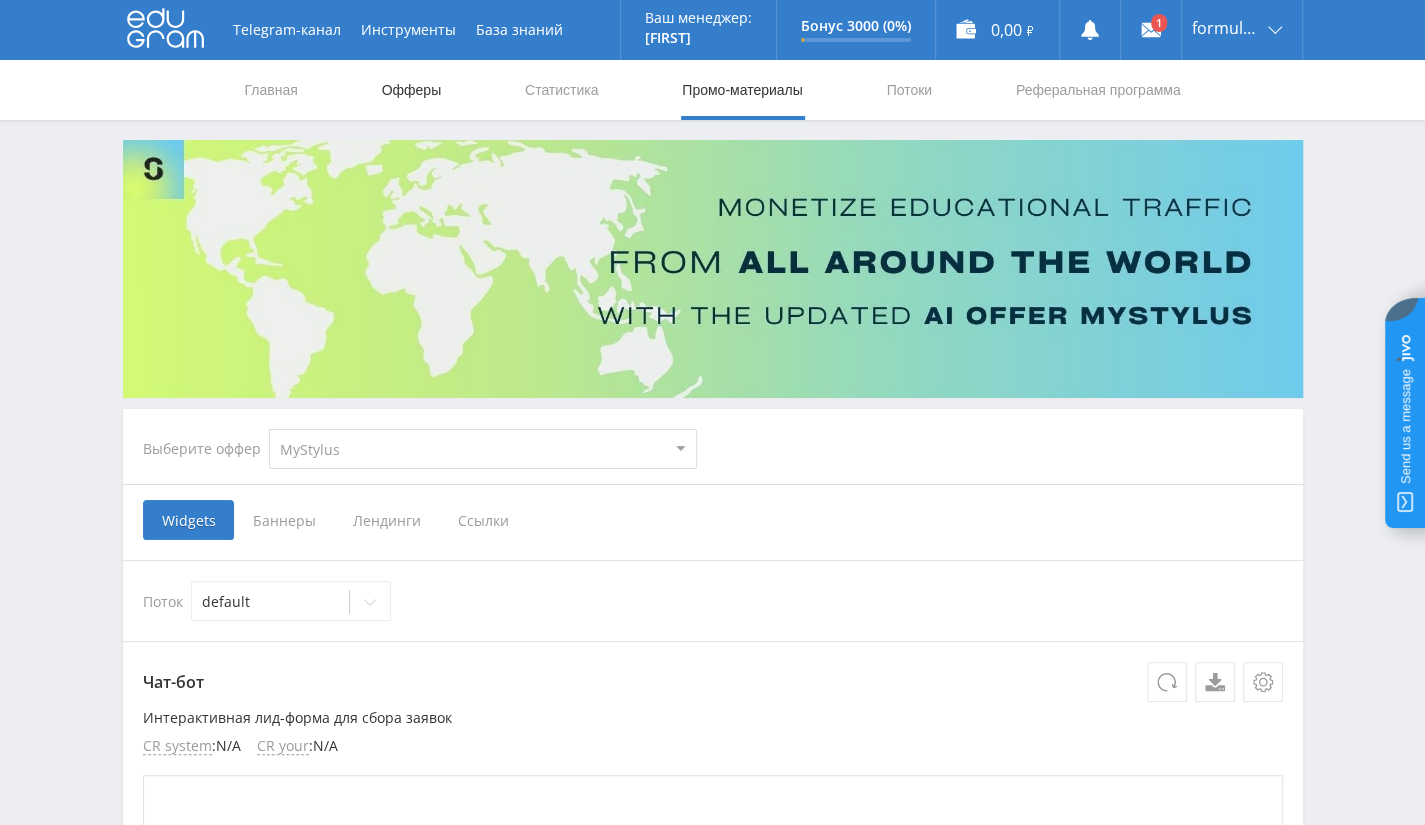 click on "Офферы" at bounding box center (412, 90) 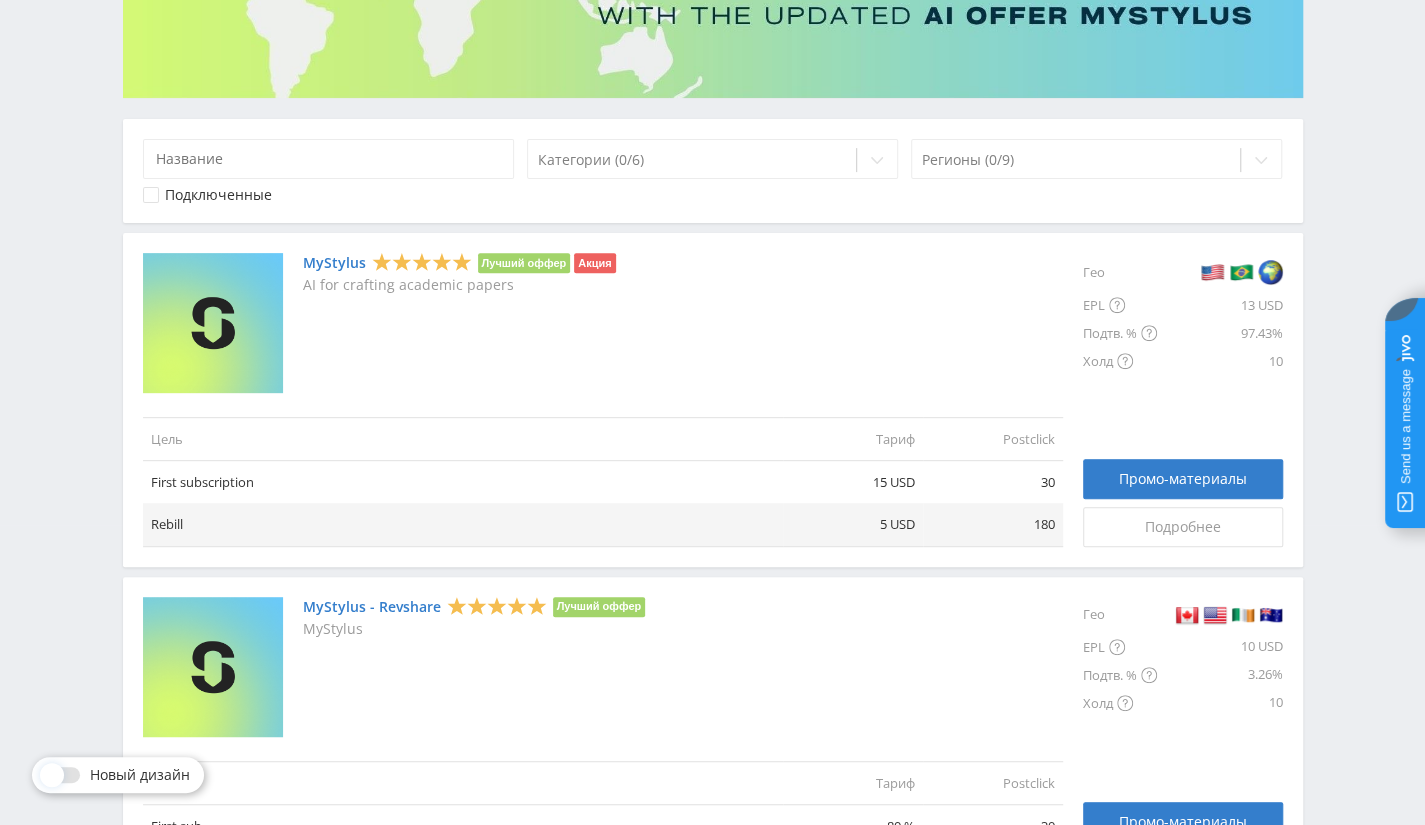 scroll, scrollTop: 0, scrollLeft: 0, axis: both 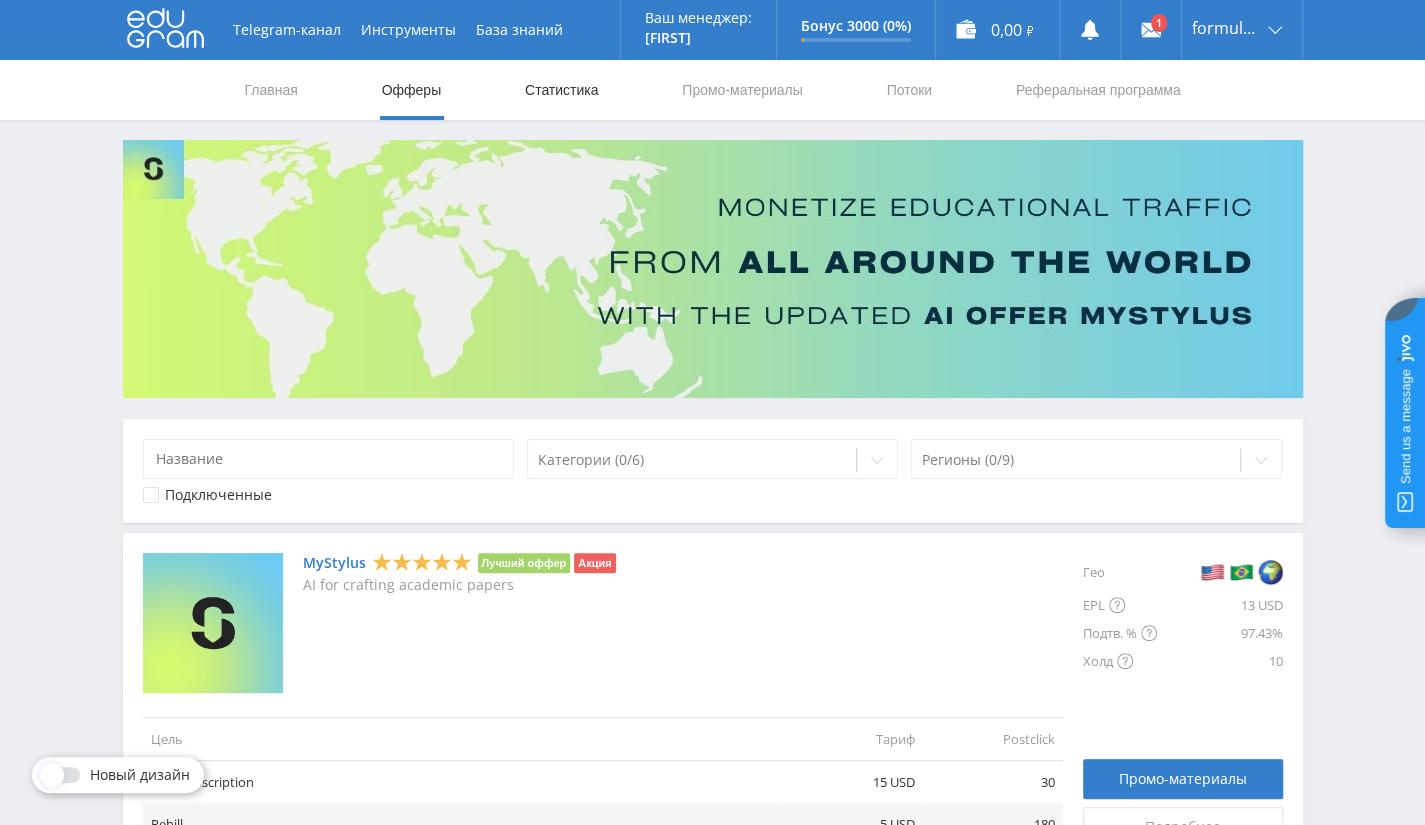click on "Статистика" at bounding box center (562, 90) 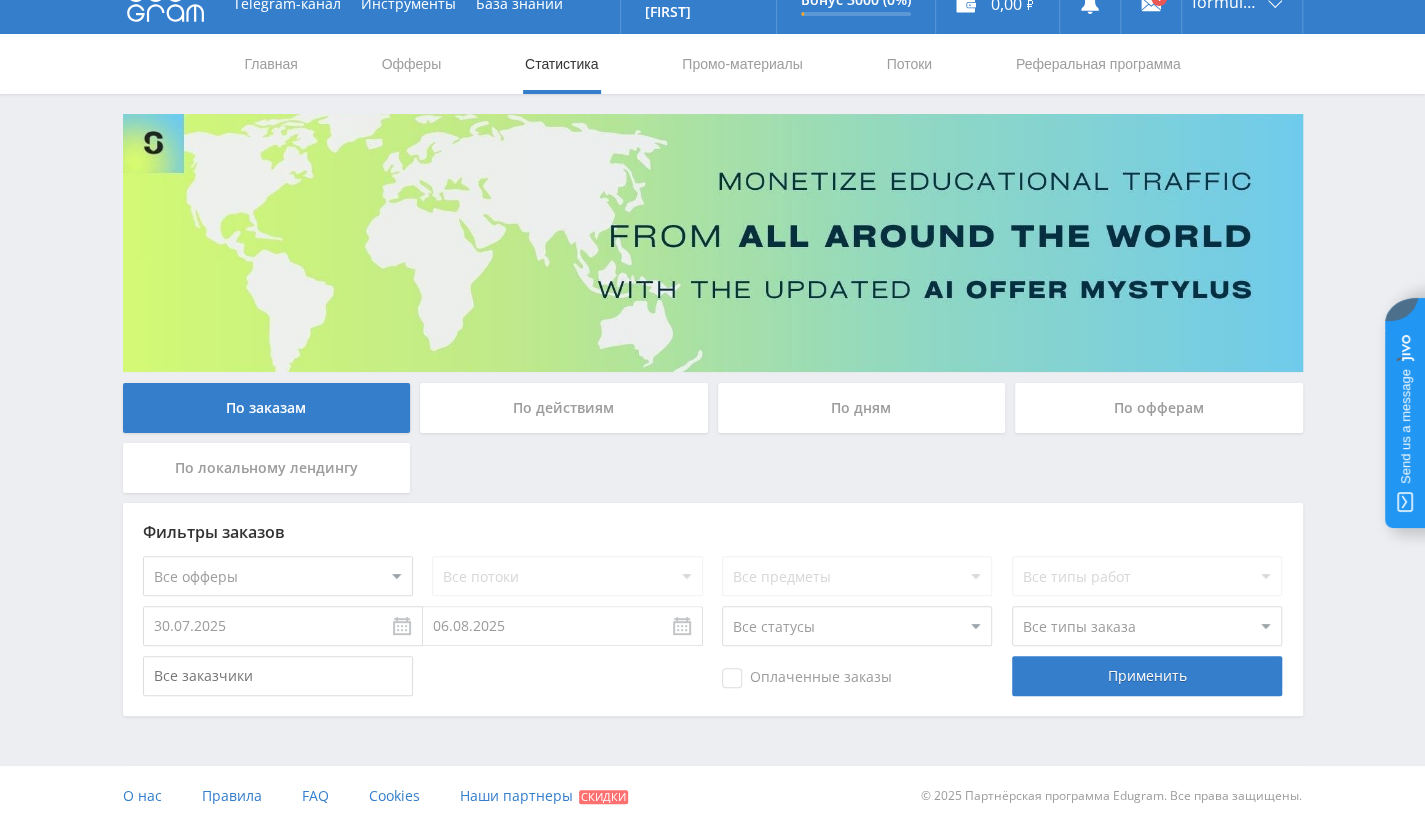 scroll, scrollTop: 0, scrollLeft: 0, axis: both 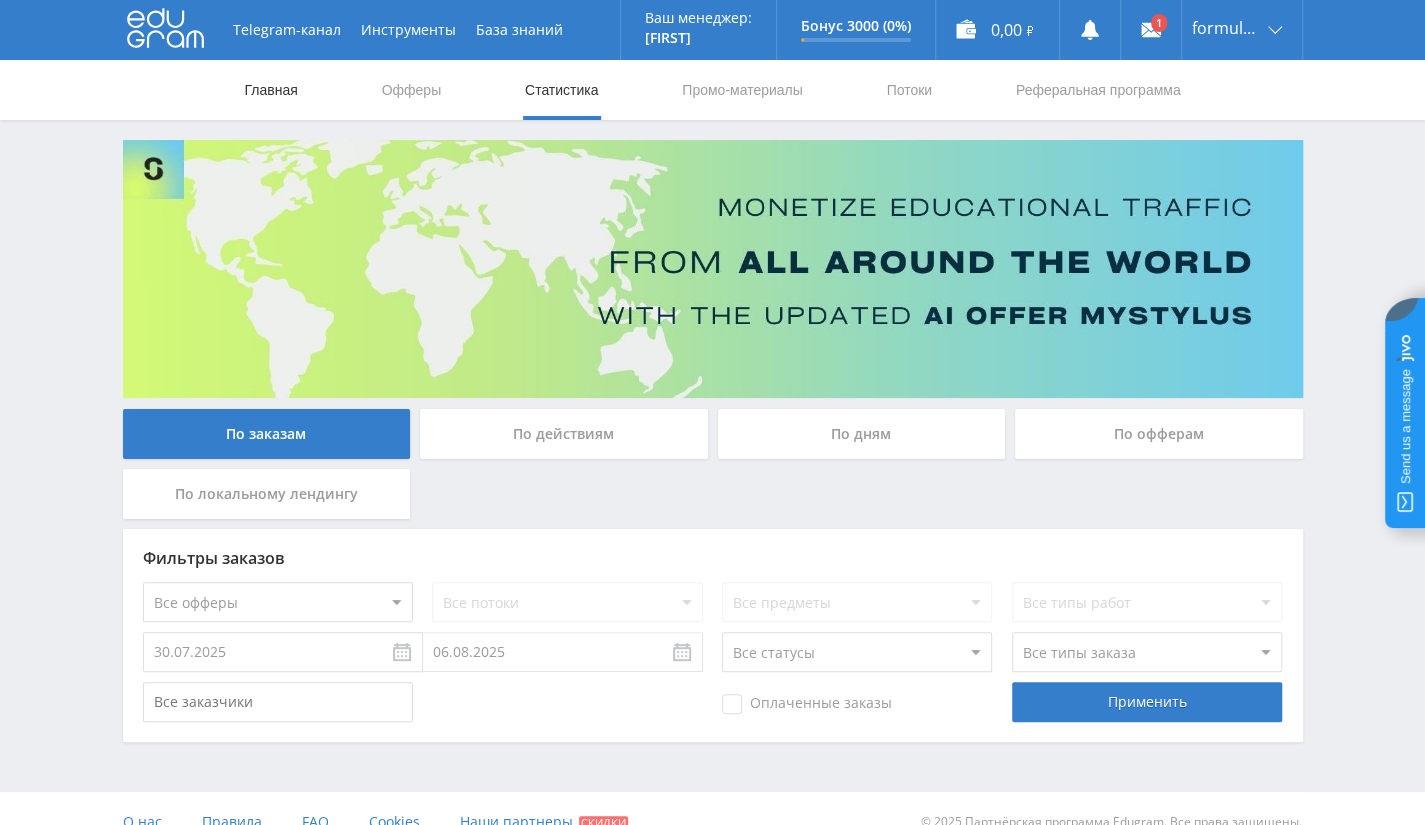 click on "Главная" at bounding box center (271, 90) 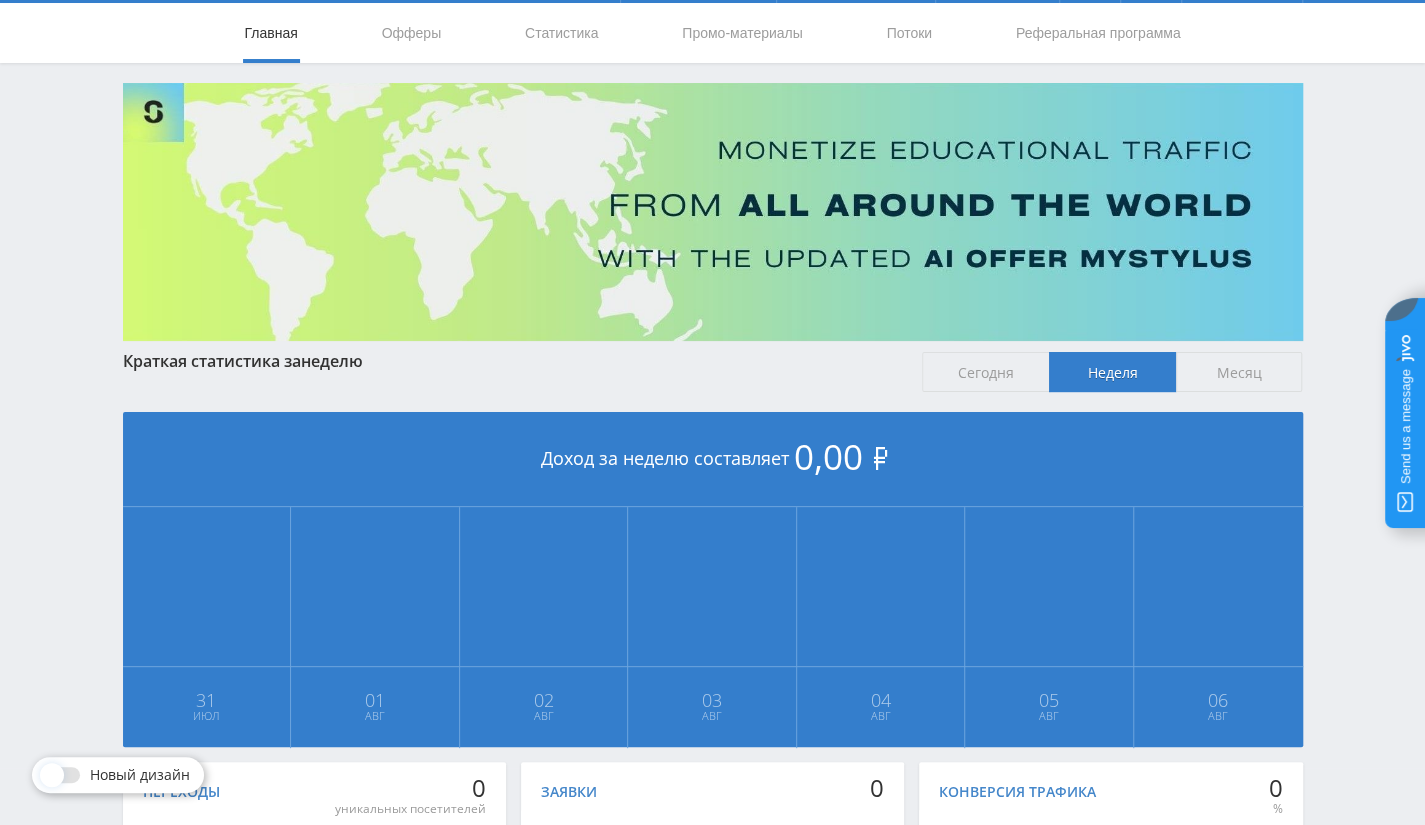 scroll, scrollTop: 0, scrollLeft: 0, axis: both 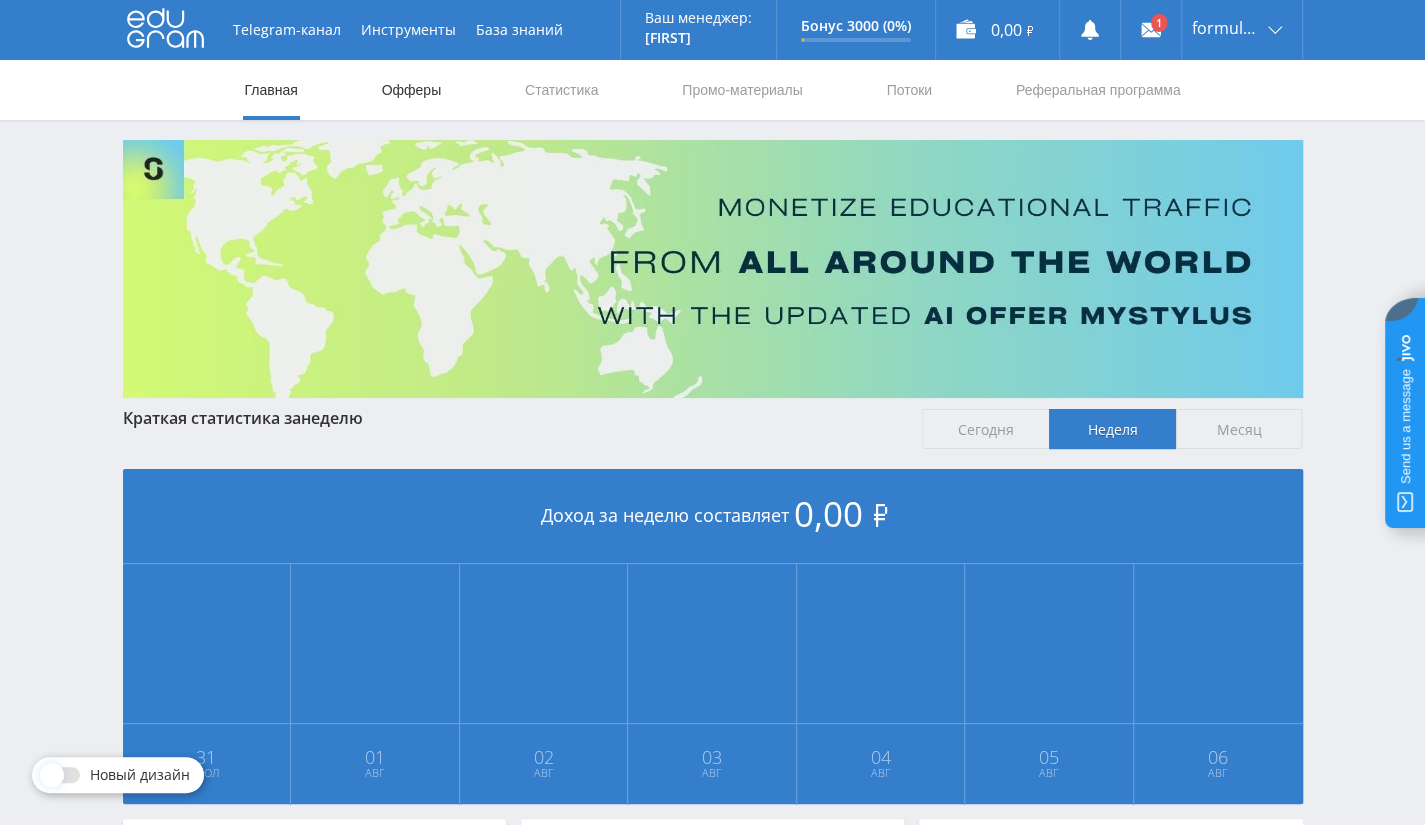 click on "Офферы" at bounding box center (412, 90) 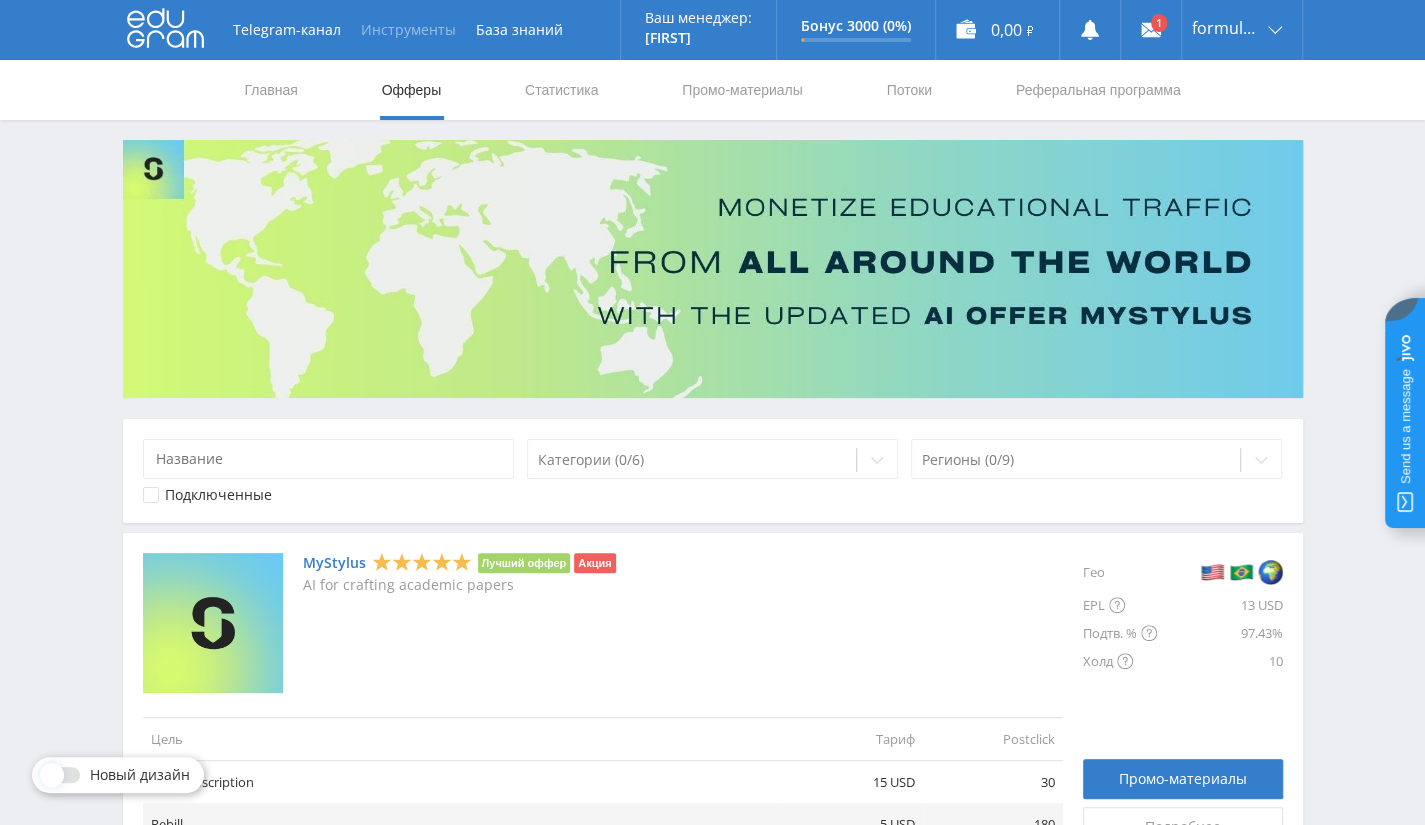 click on "Инструменты" at bounding box center (408, 30) 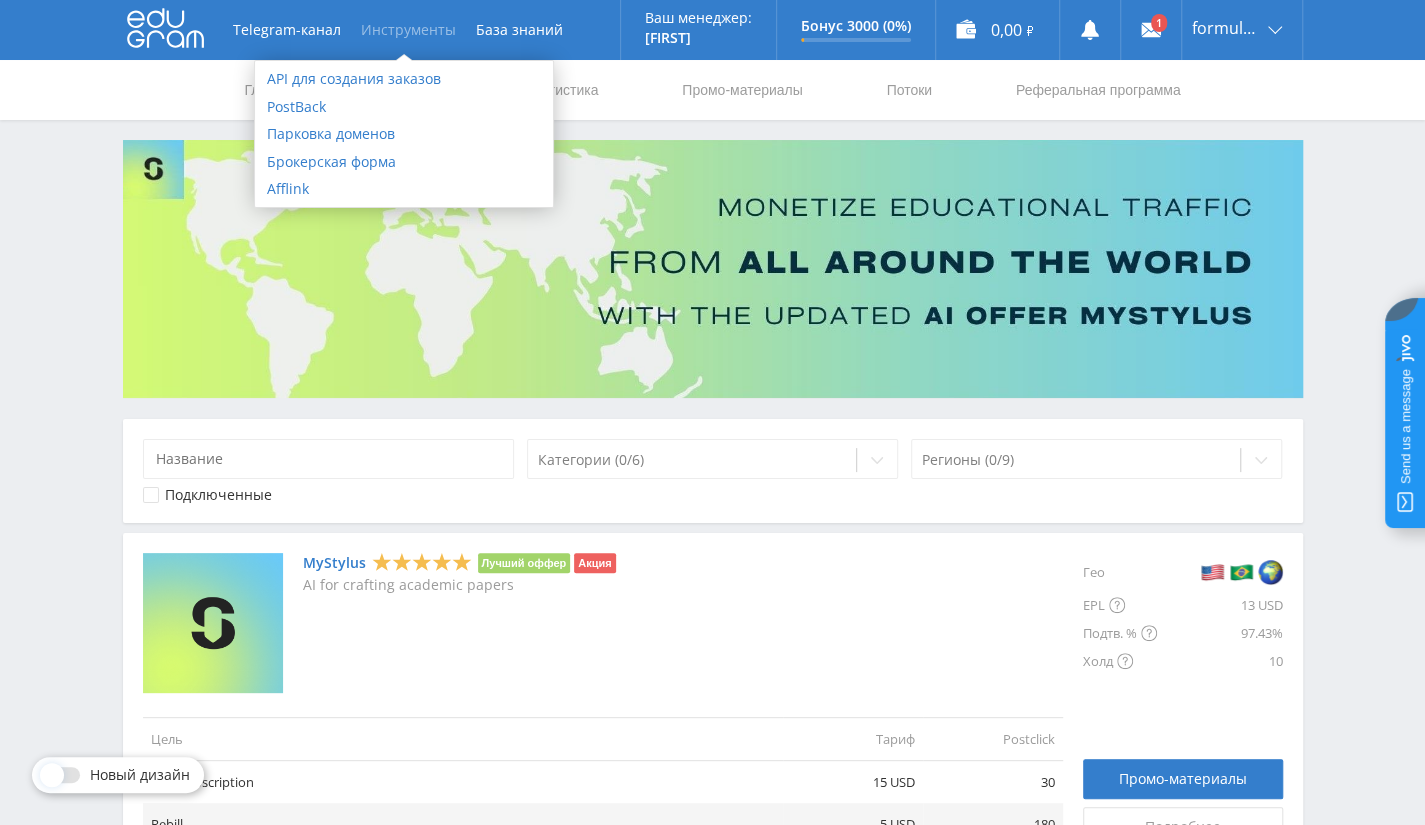 click on "Telegram-канал Инструменты База знаний
Ваш менеджер:
[FIRST]
[FIRST]
Online
@example_support
Задать вопрос менеджеру
Бонус 3000 (0%)
Заработано 0 из 5 000 ₽" at bounding box center (712, 1550) 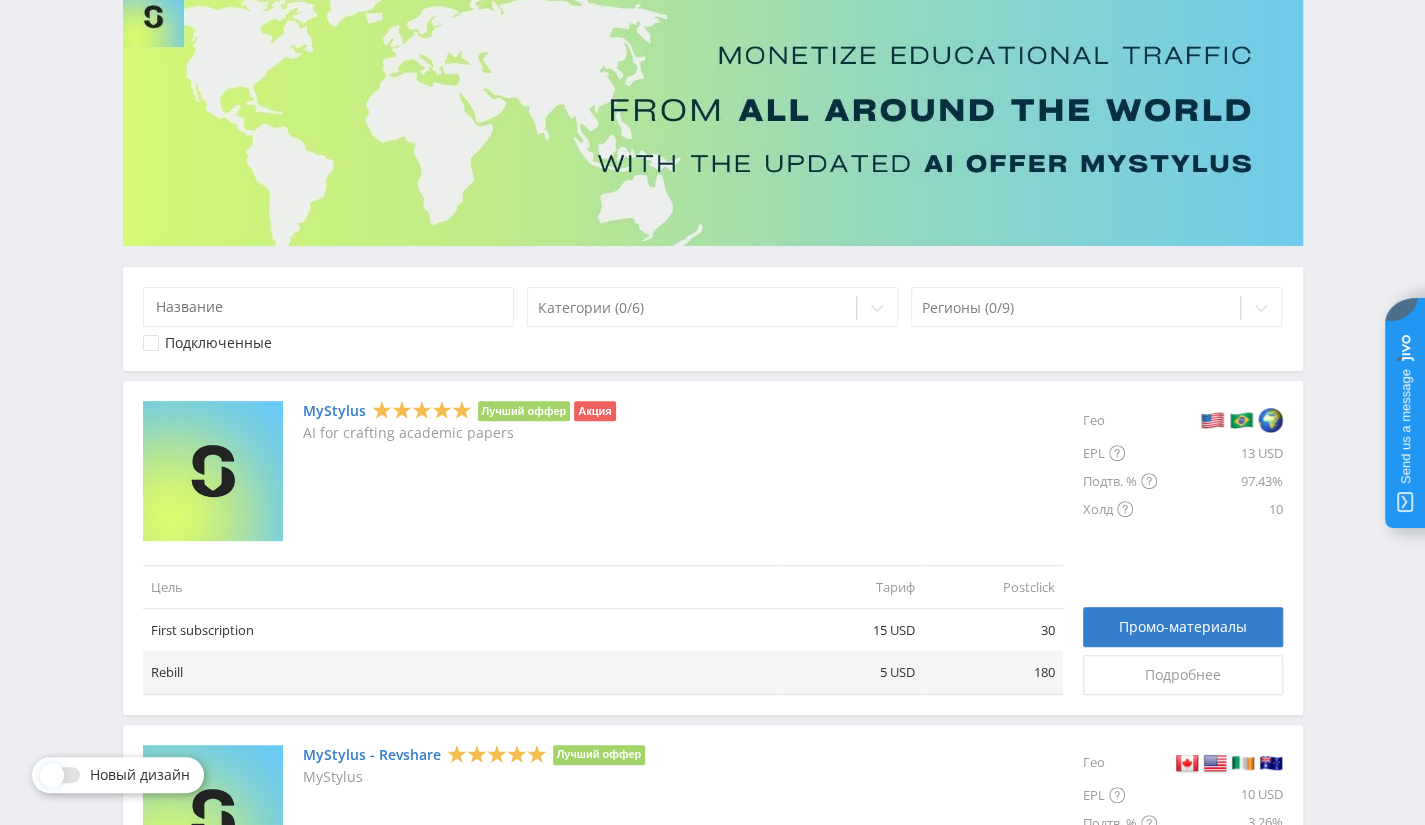 scroll, scrollTop: 0, scrollLeft: 0, axis: both 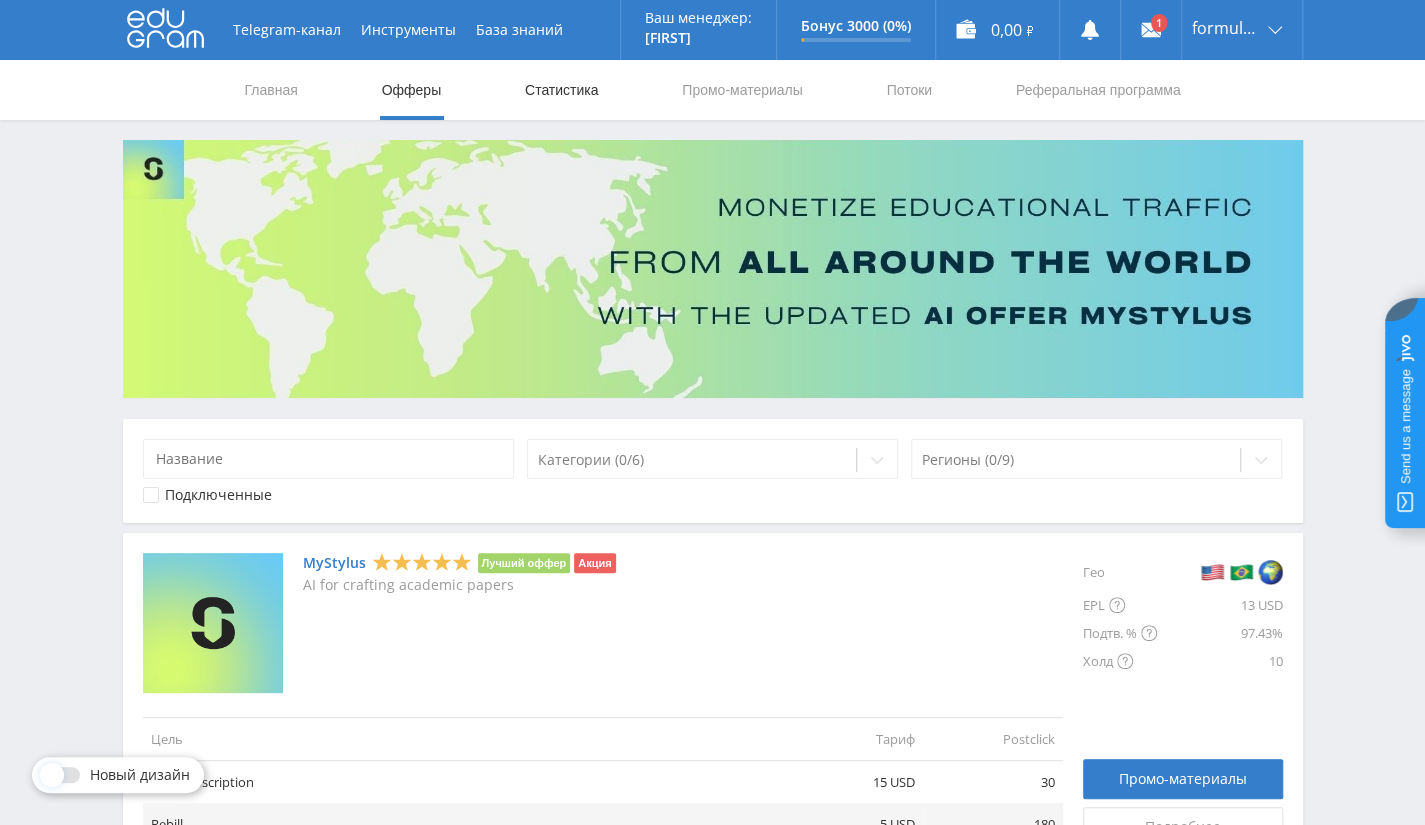 click on "Статистика" at bounding box center [562, 90] 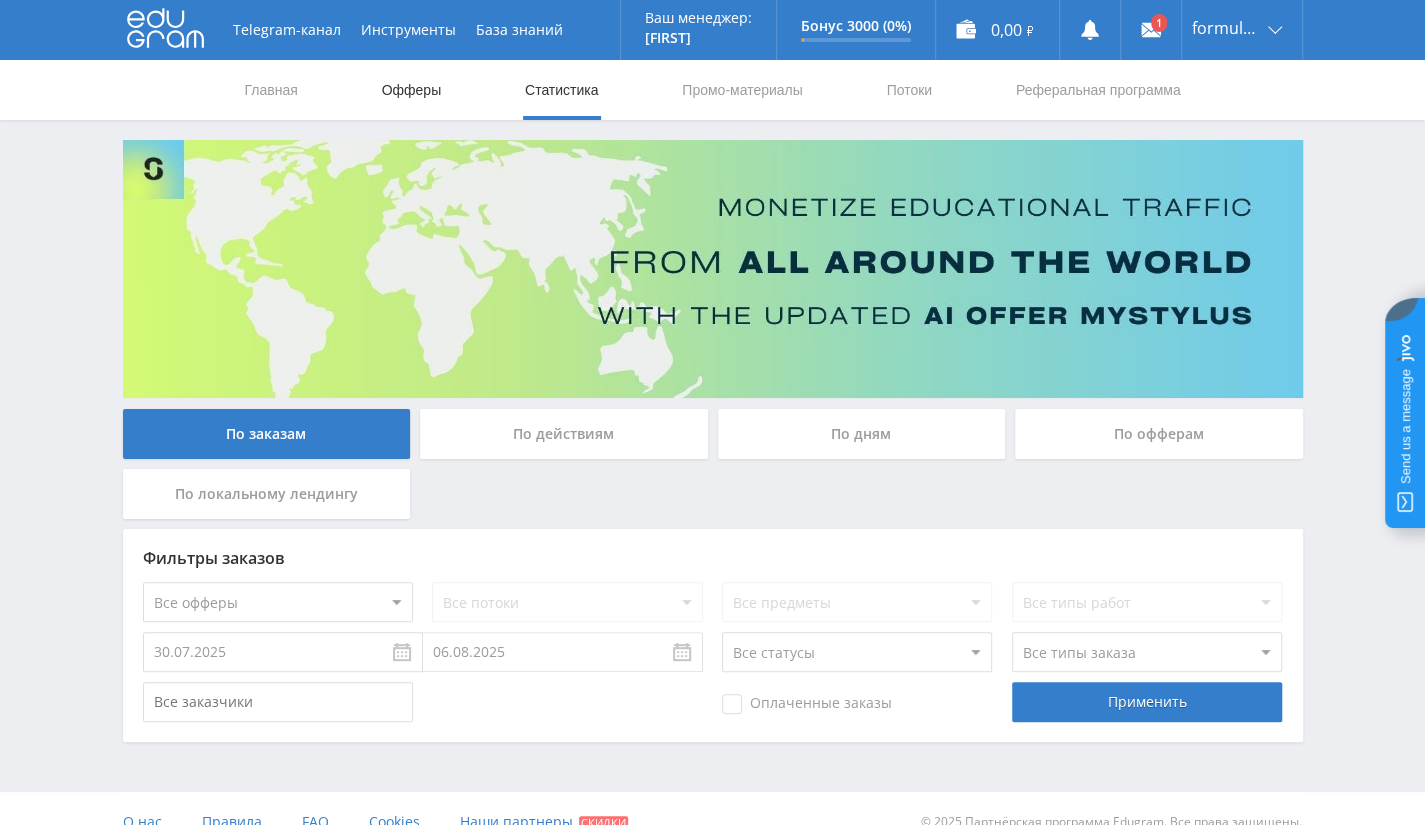 click on "Офферы" at bounding box center (412, 90) 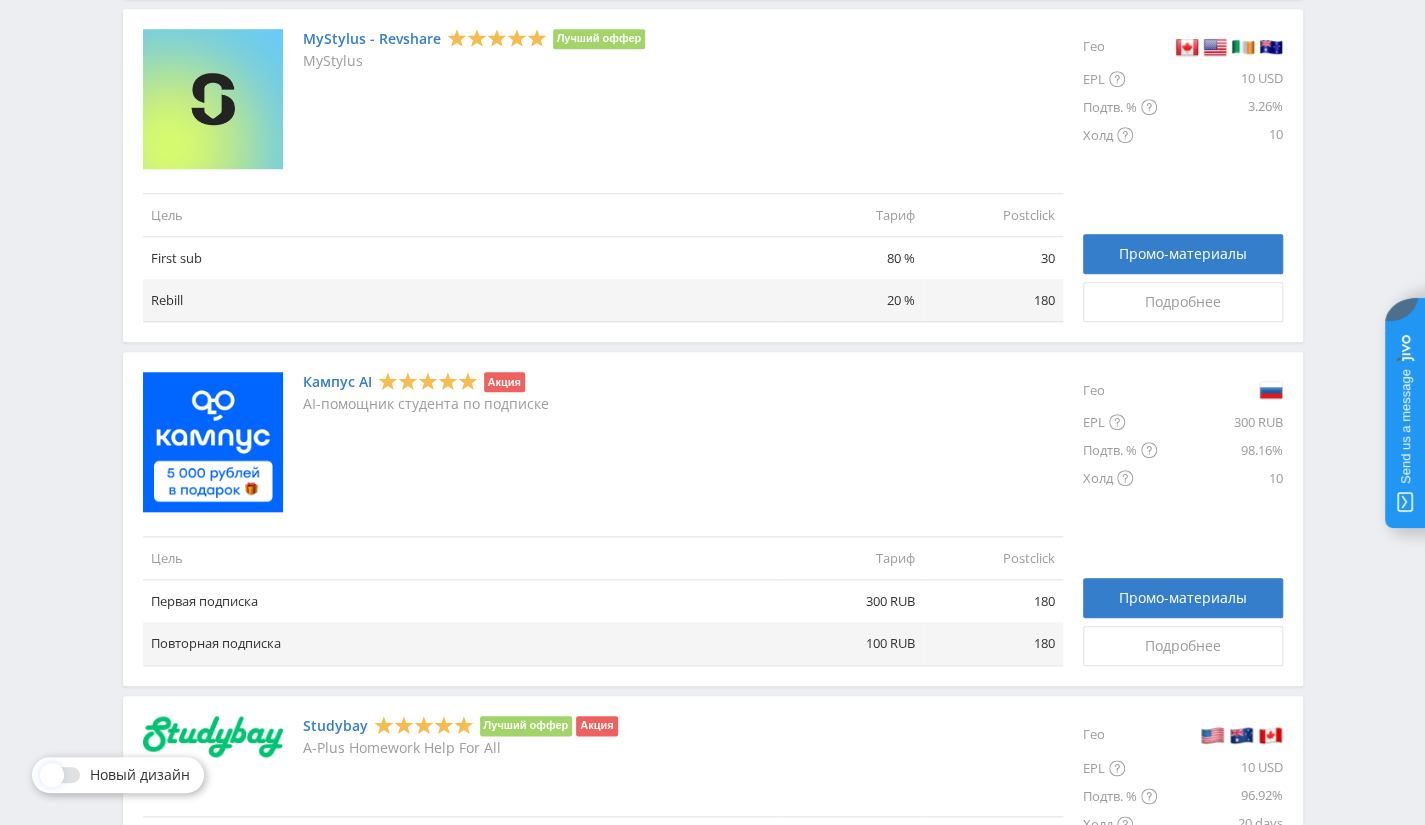 scroll, scrollTop: 900, scrollLeft: 0, axis: vertical 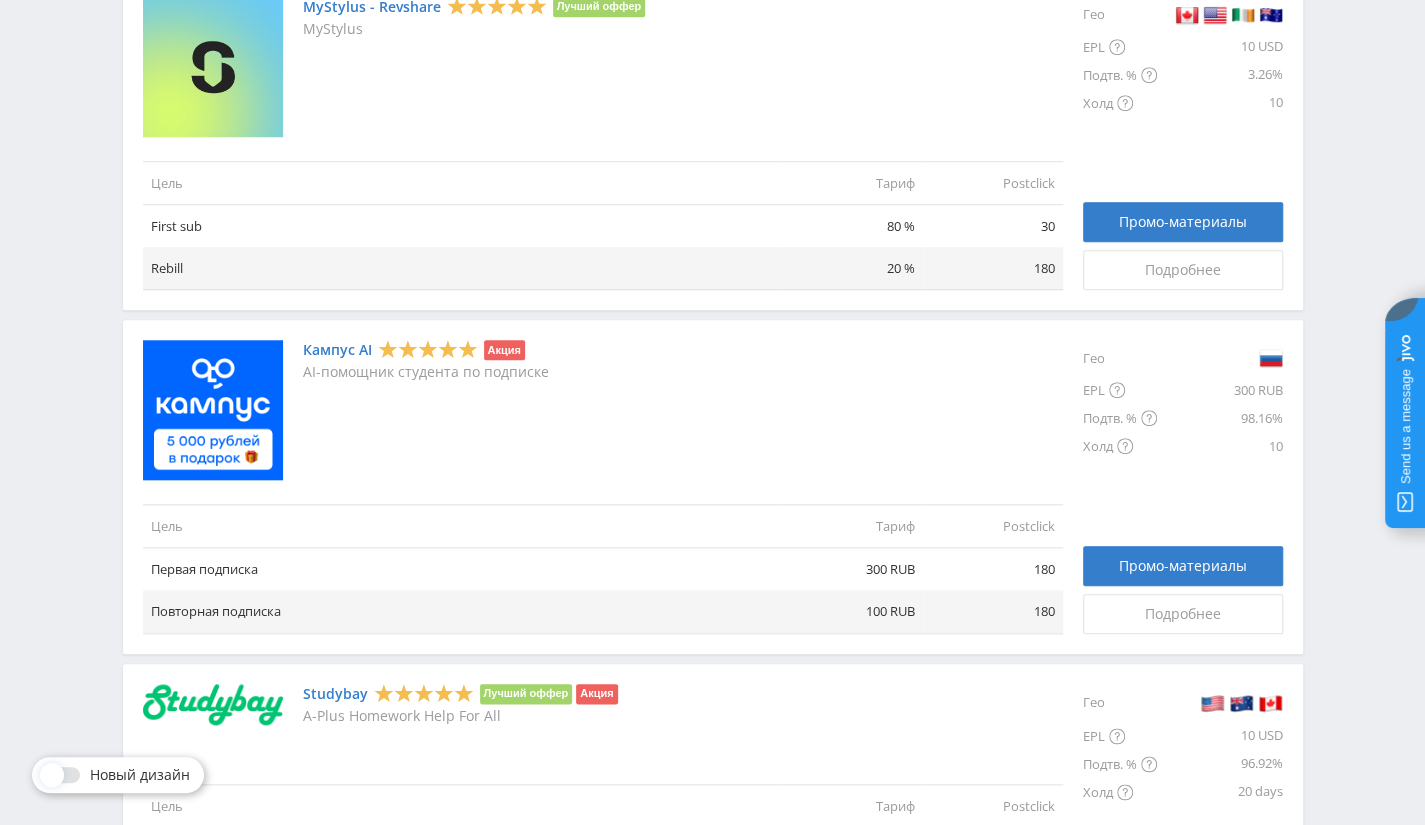 click on "Telegram-канал Инструменты База знаний
Ваш менеджер:
[FIRST]
[FIRST]
Online
@example_support
Задать вопрос менеджеру
Бонус 3000 (0%)
Заработано 0 из 5 000 ₽" at bounding box center (712, 650) 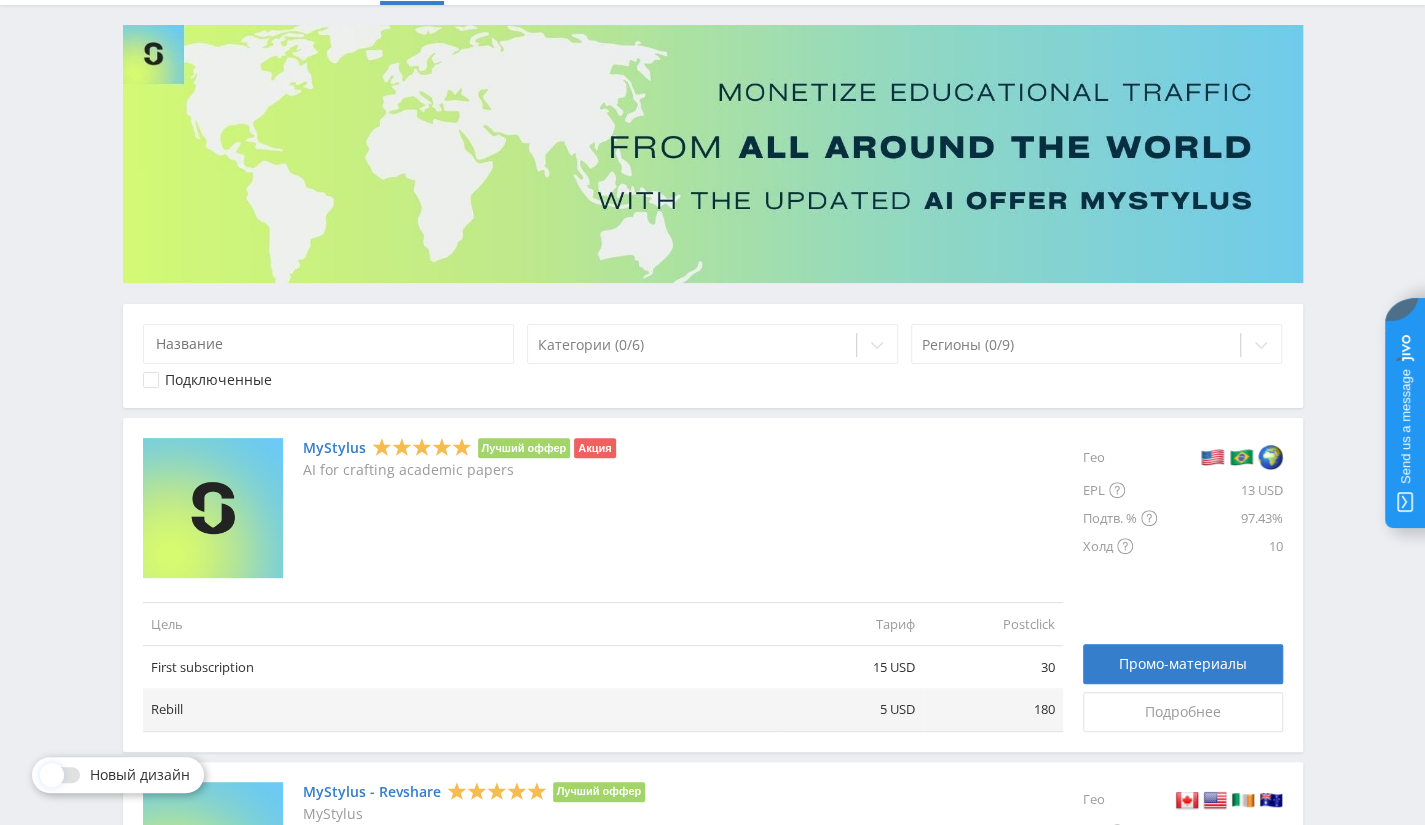 scroll, scrollTop: 0, scrollLeft: 0, axis: both 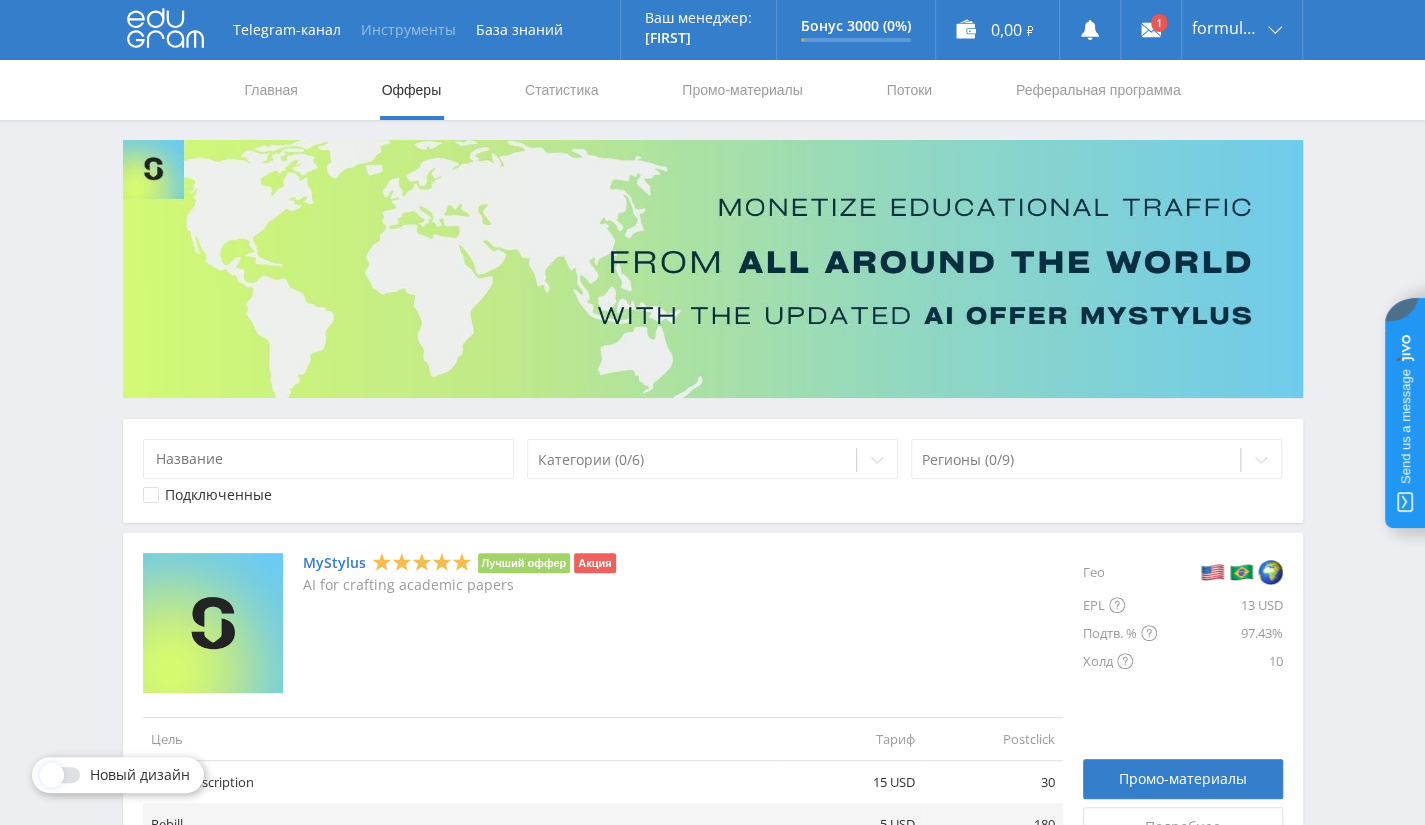 click on "Инструменты" at bounding box center (408, 30) 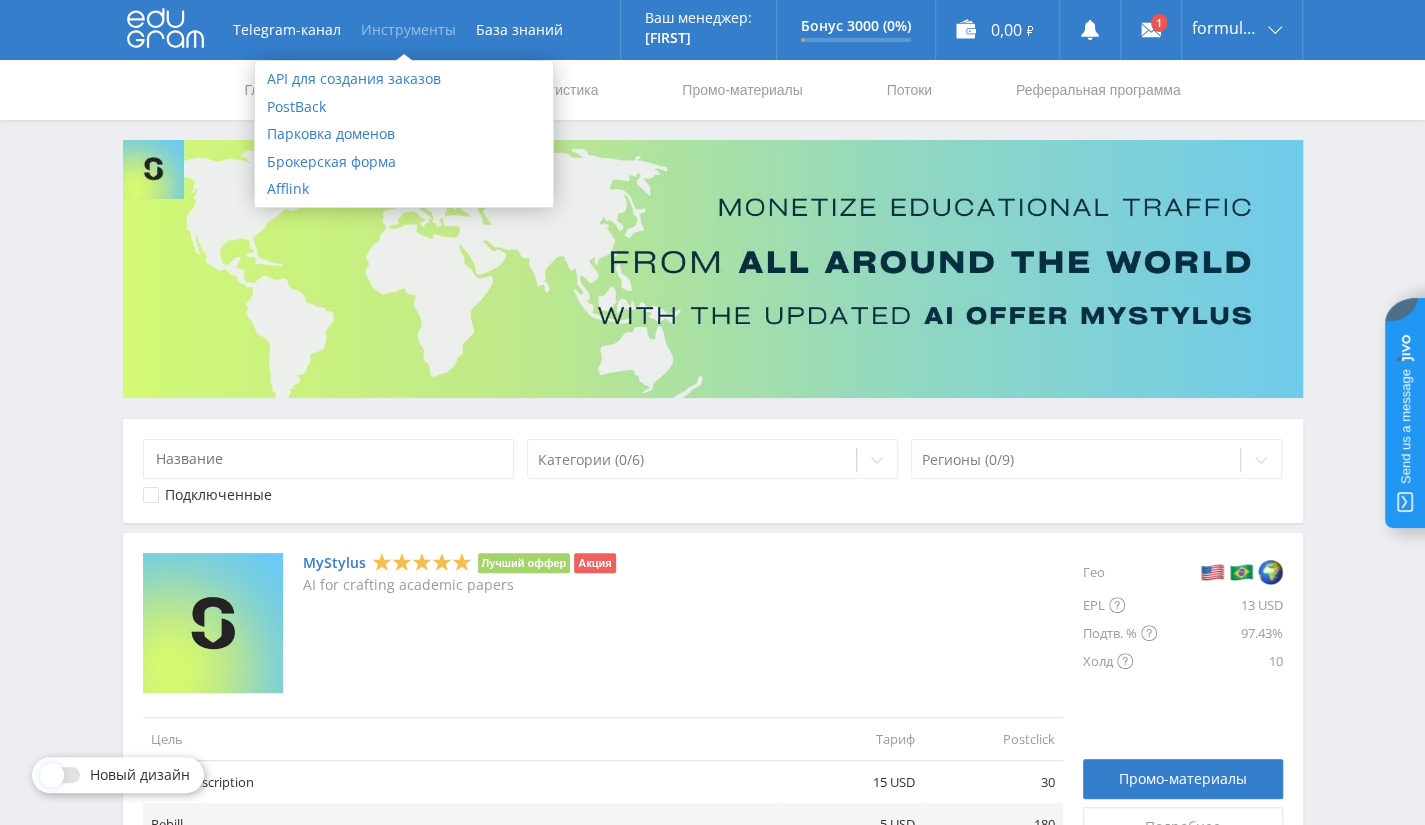click on "Telegram-канал Инструменты База знаний
Ваш менеджер:
[FIRST]
[FIRST]
Online
@example_support
Задать вопрос менеджеру
Бонус 3000 (0%)
Заработано 0 из 5 000 ₽" at bounding box center (712, 1550) 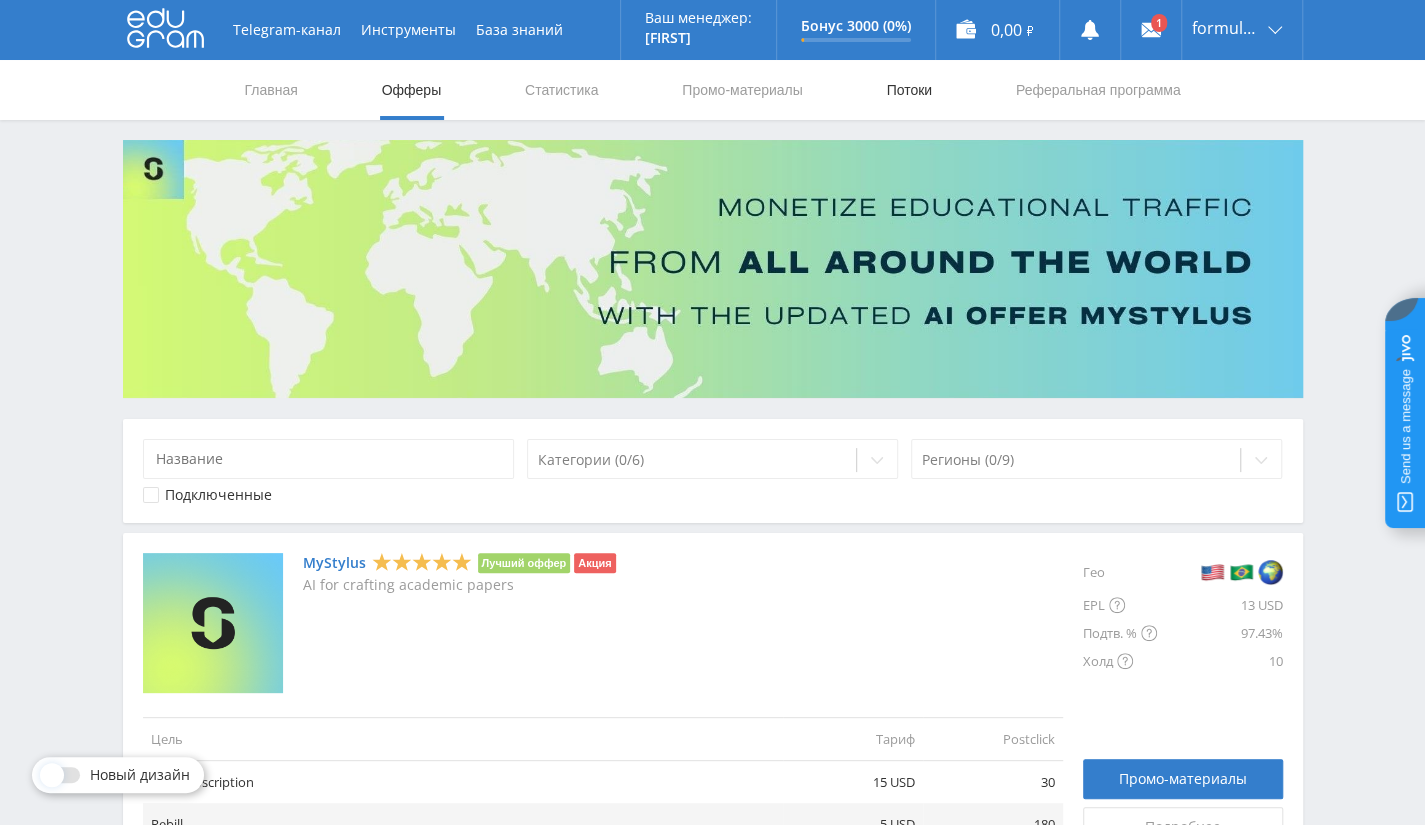 click on "Потоки" at bounding box center (909, 90) 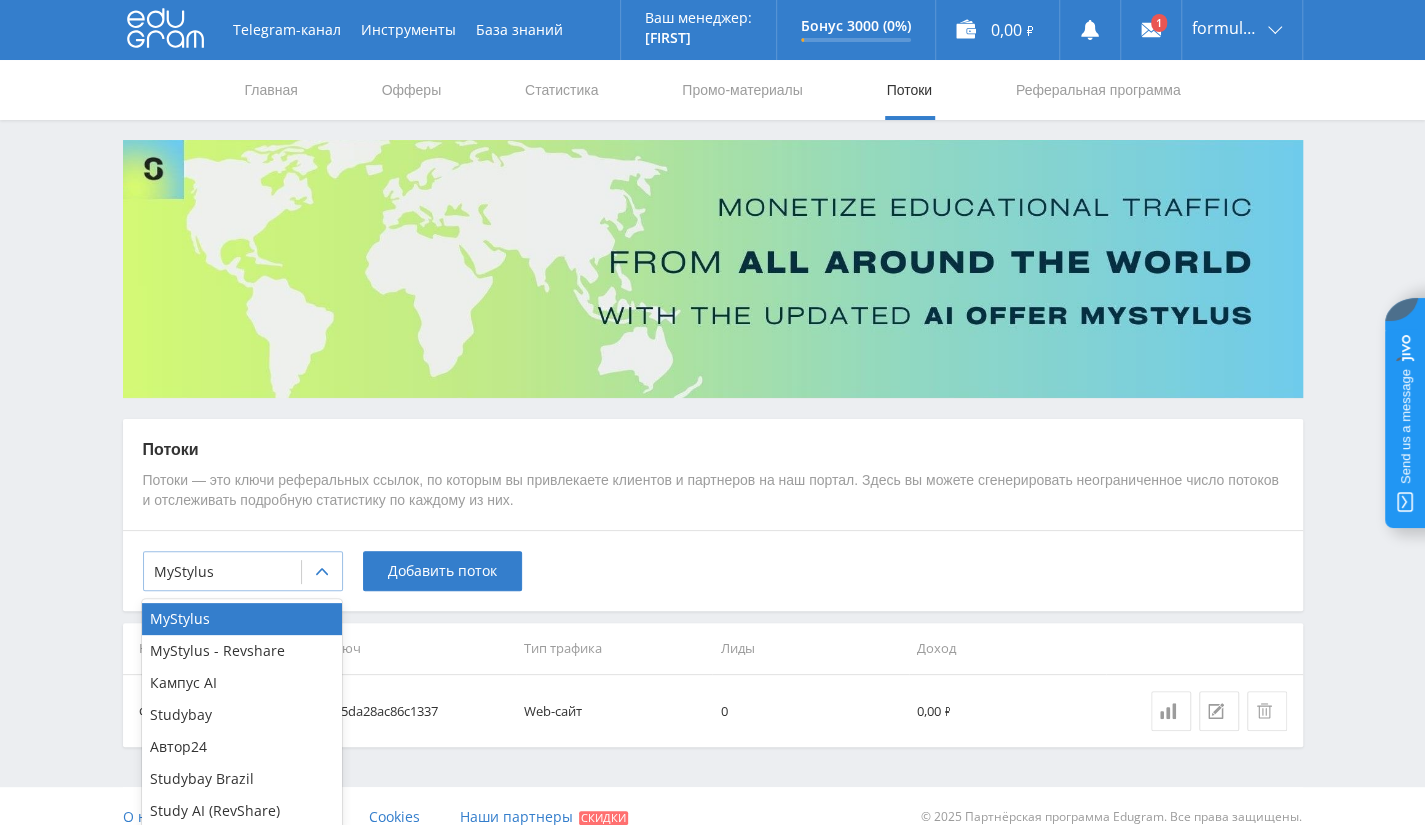 click at bounding box center (322, 572) 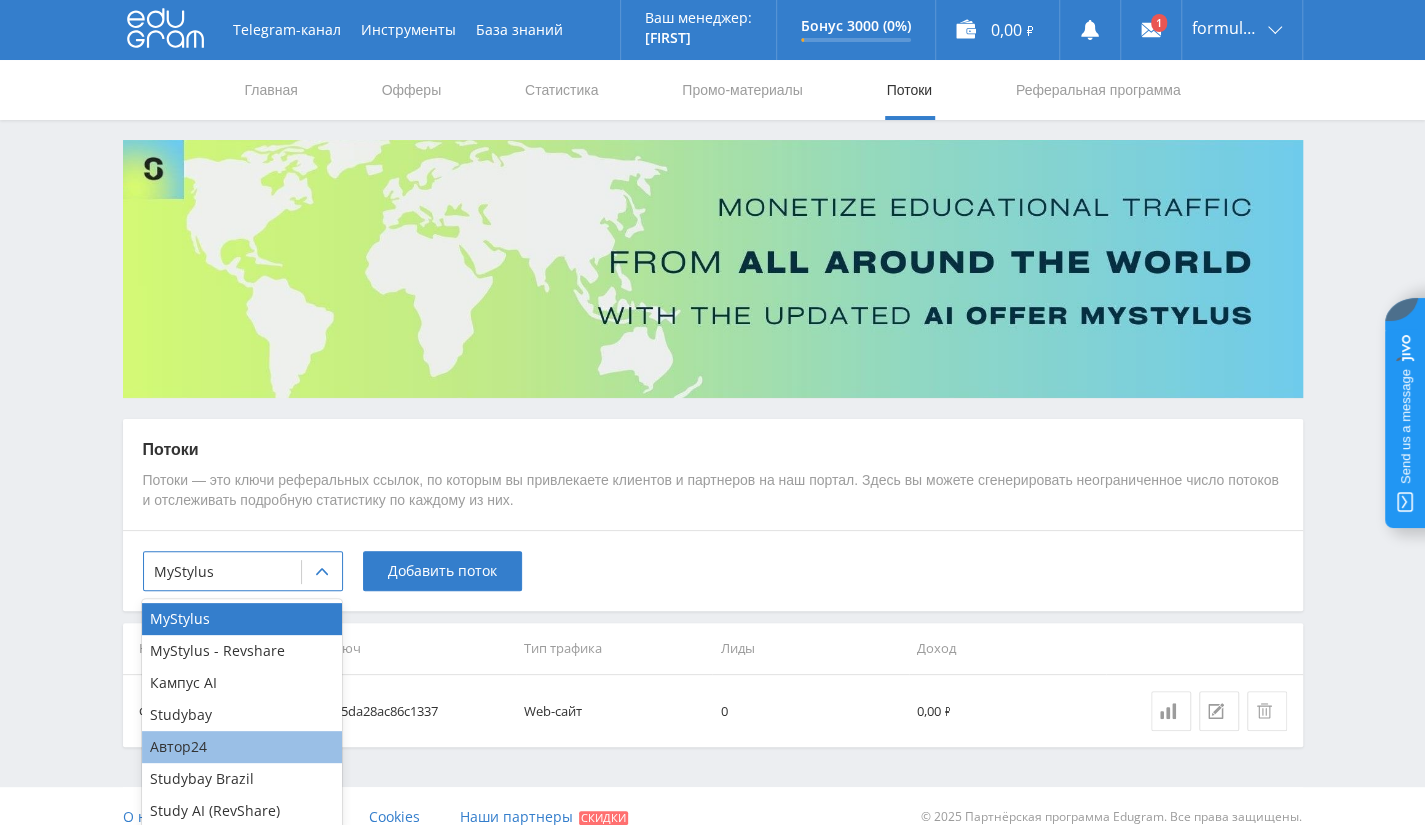 click on "Автор24" at bounding box center [242, 747] 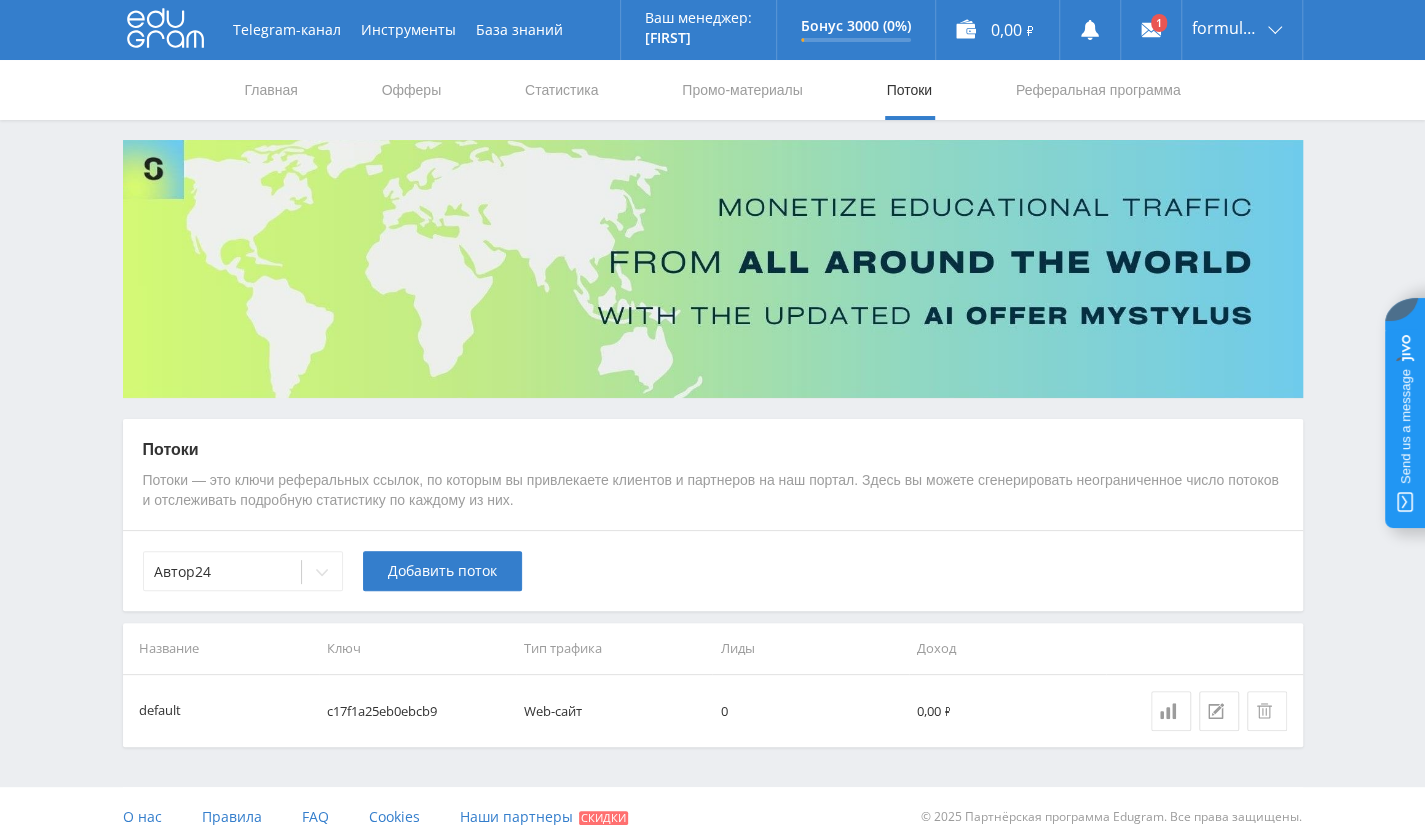 click on "Ключ" at bounding box center (417, 648) 